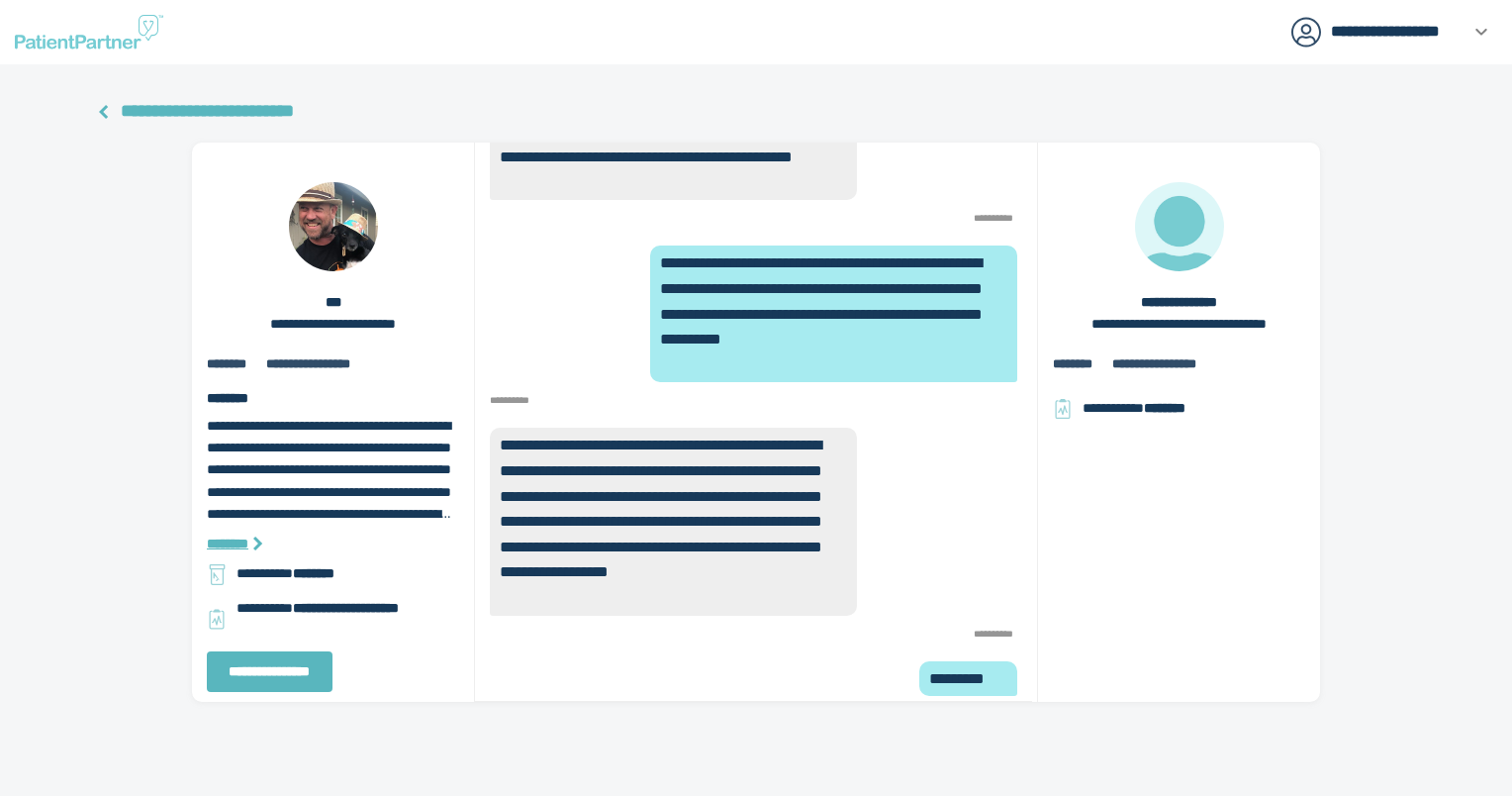scroll, scrollTop: 0, scrollLeft: 0, axis: both 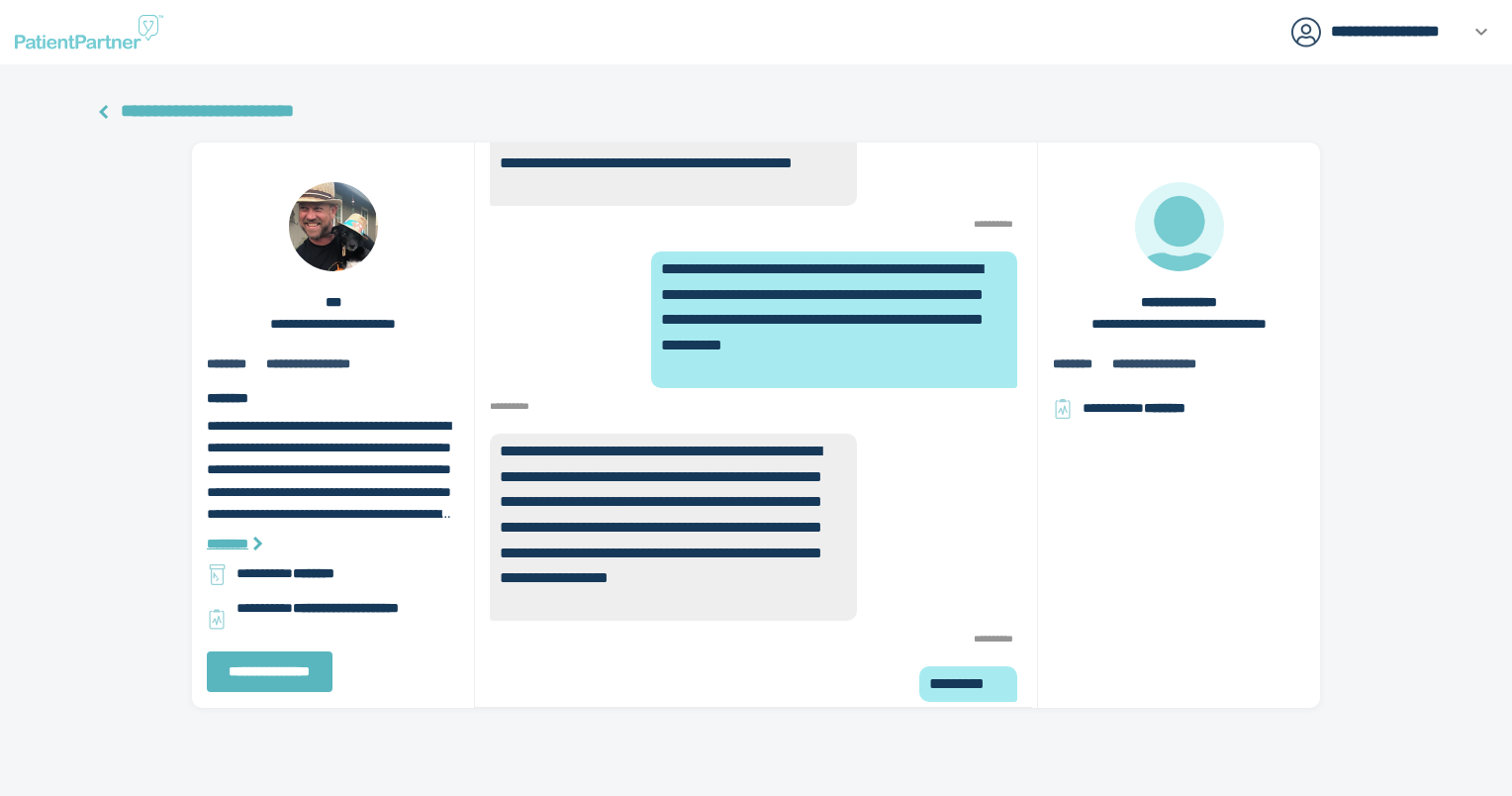 click on "**********" at bounding box center (207, 111) 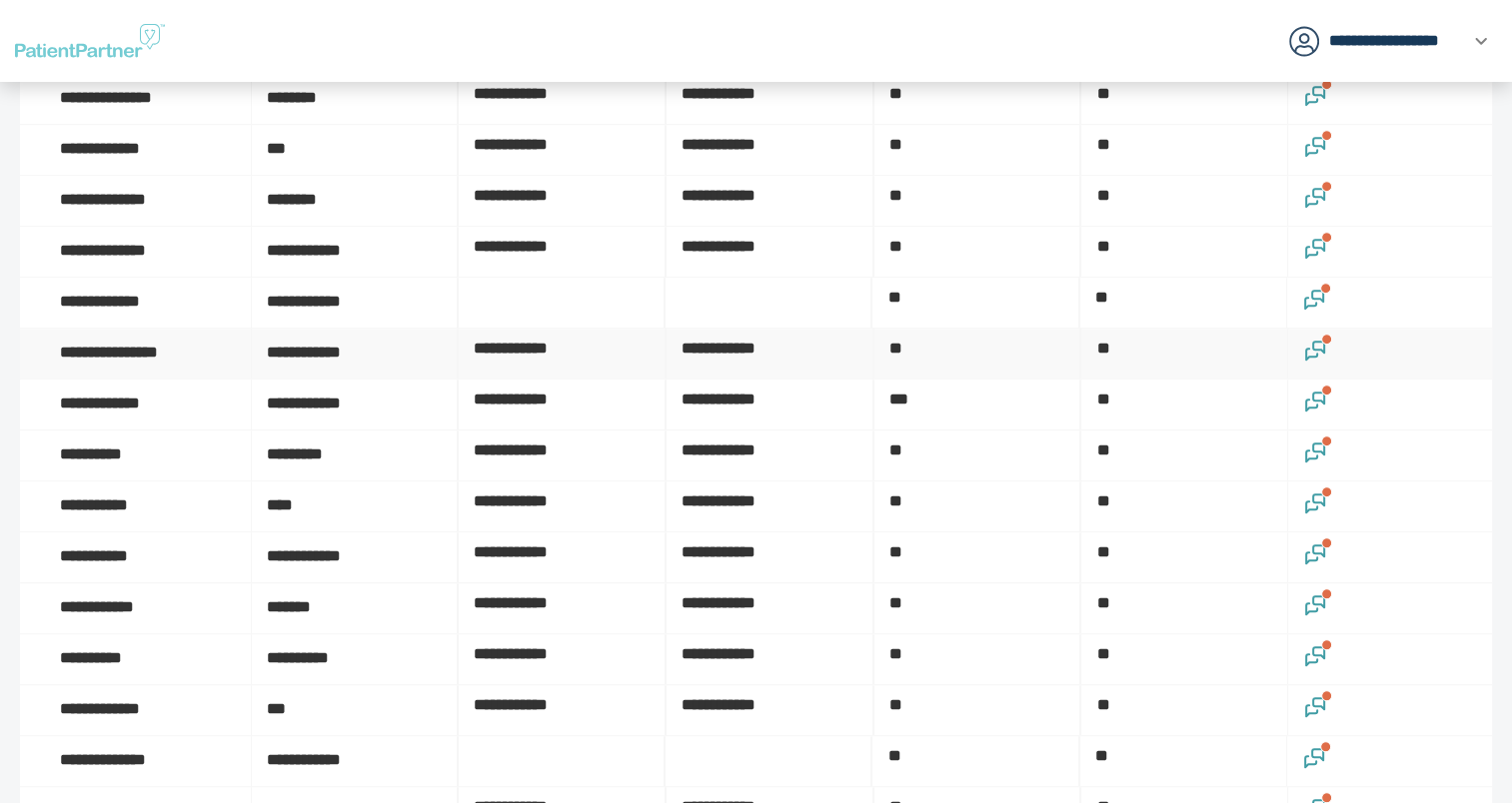 scroll, scrollTop: 999, scrollLeft: 0, axis: vertical 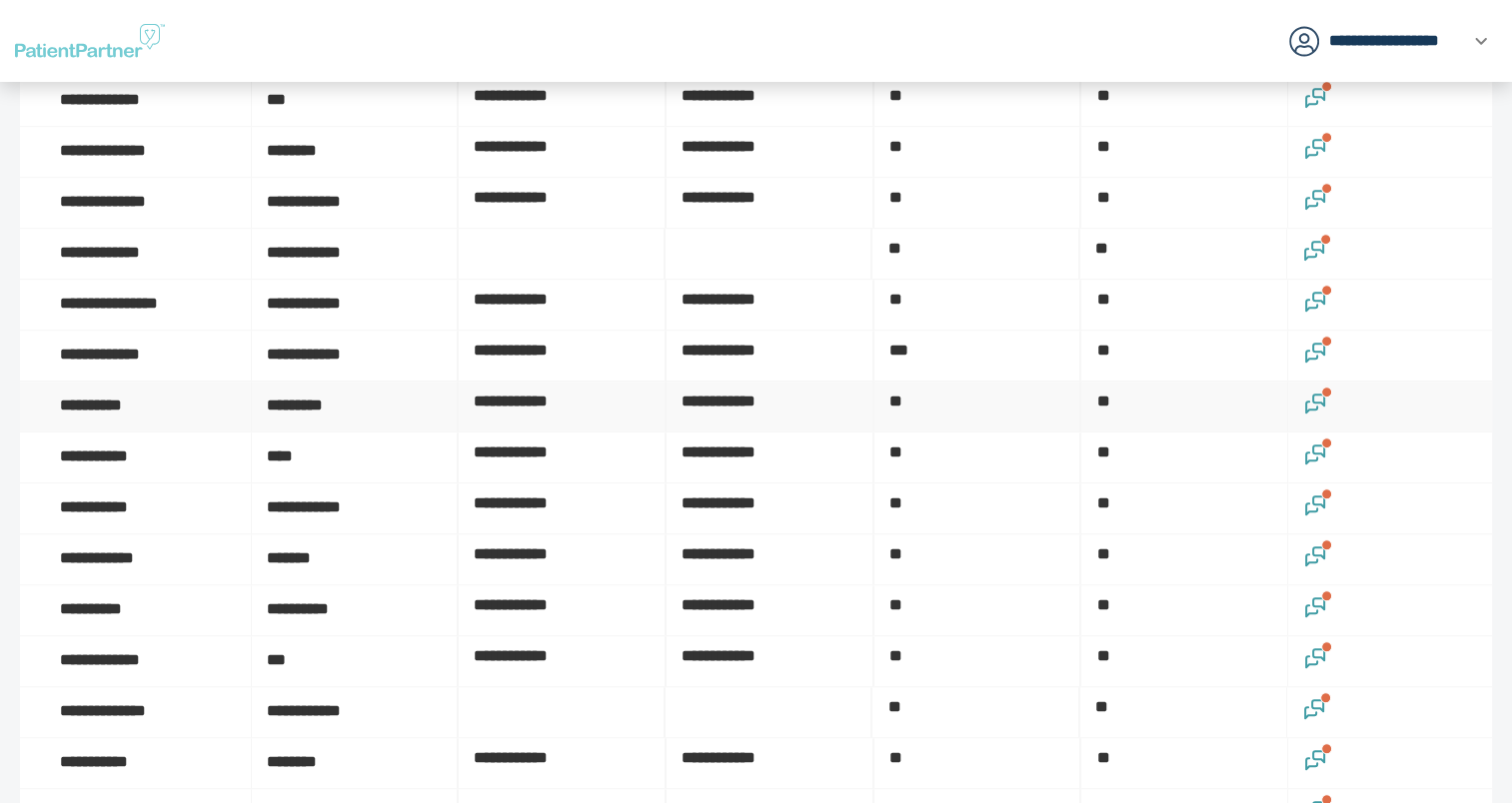 click 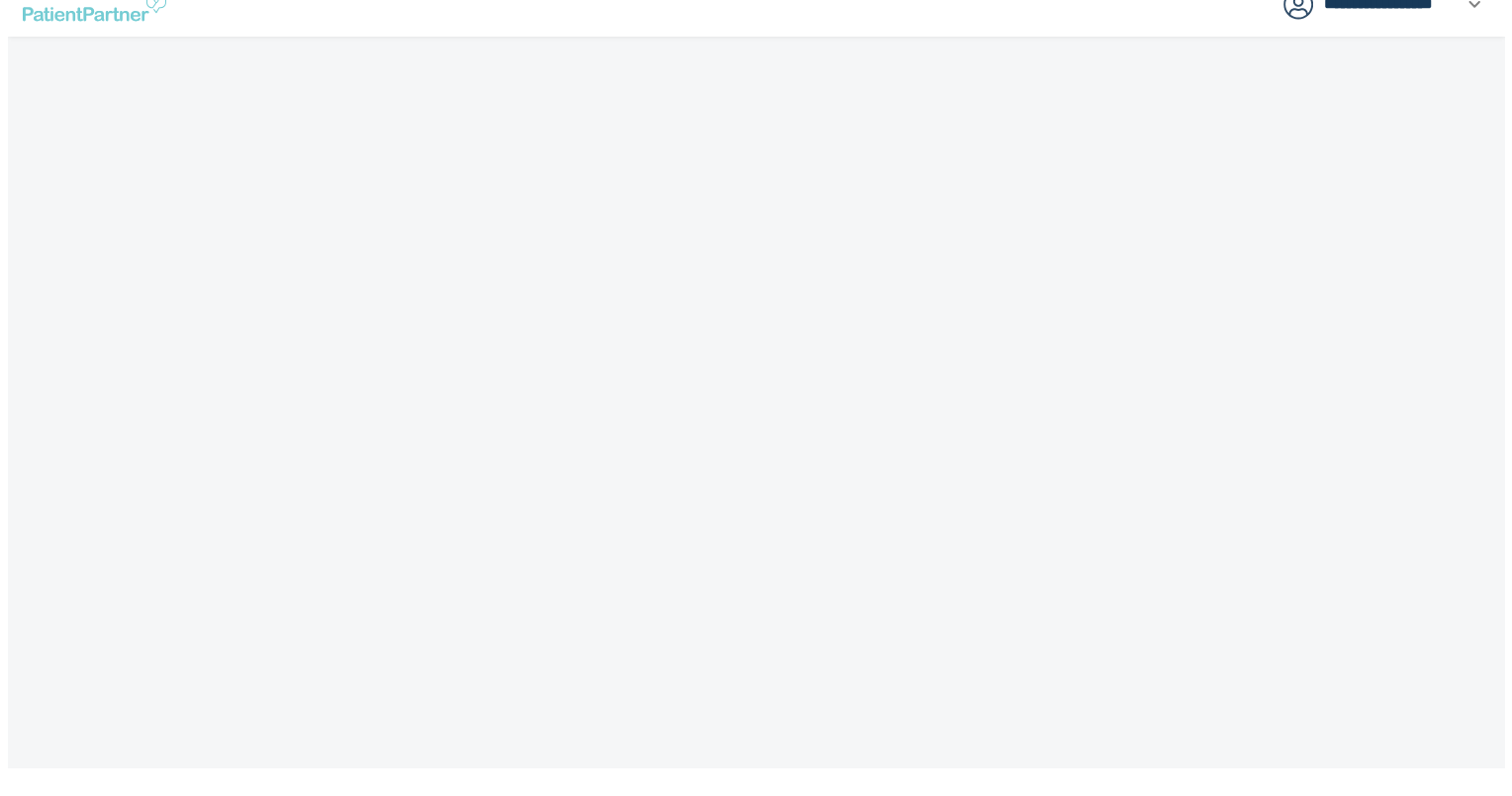 scroll, scrollTop: 0, scrollLeft: 0, axis: both 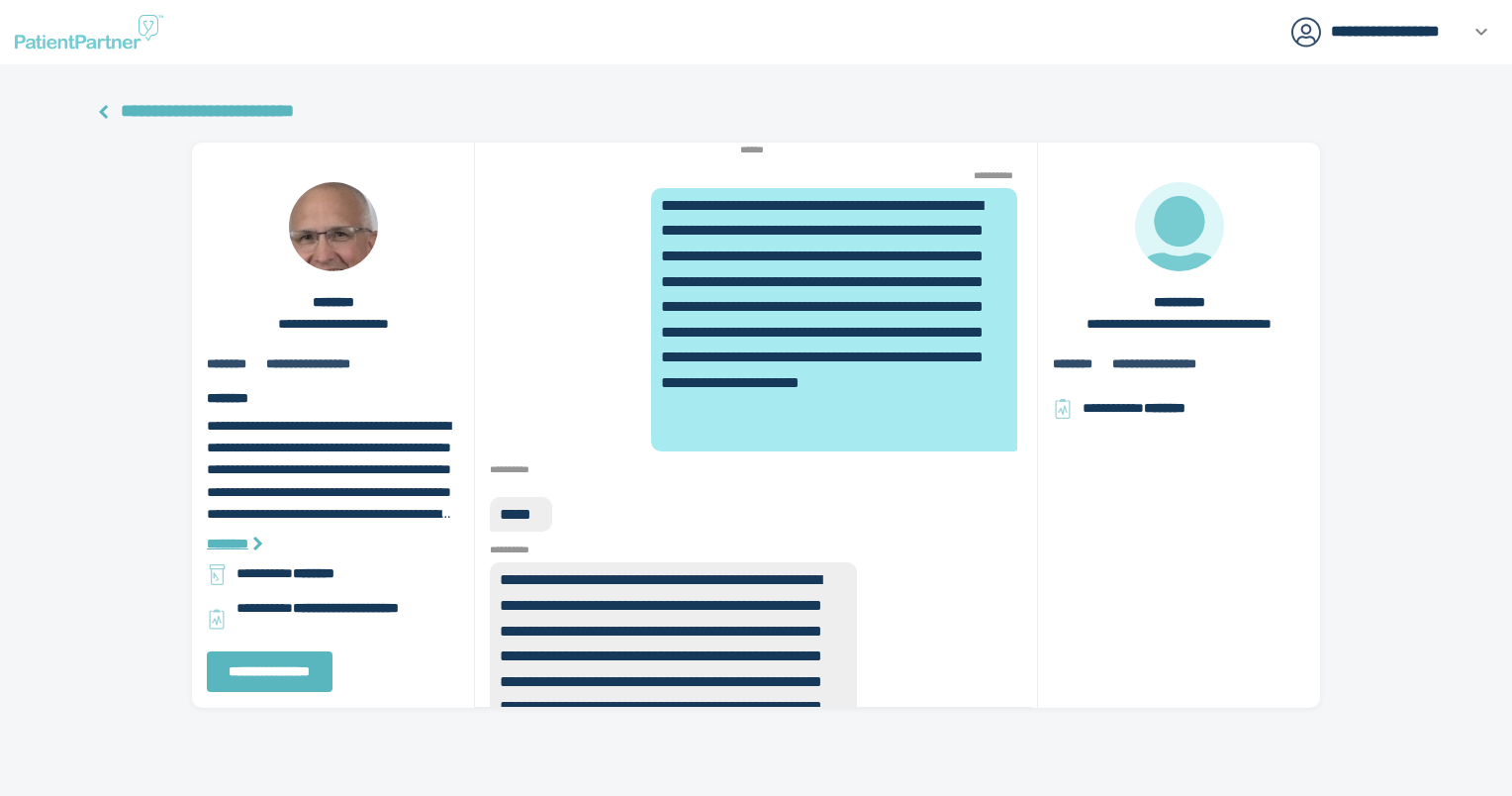 click on "**********" at bounding box center [203, 111] 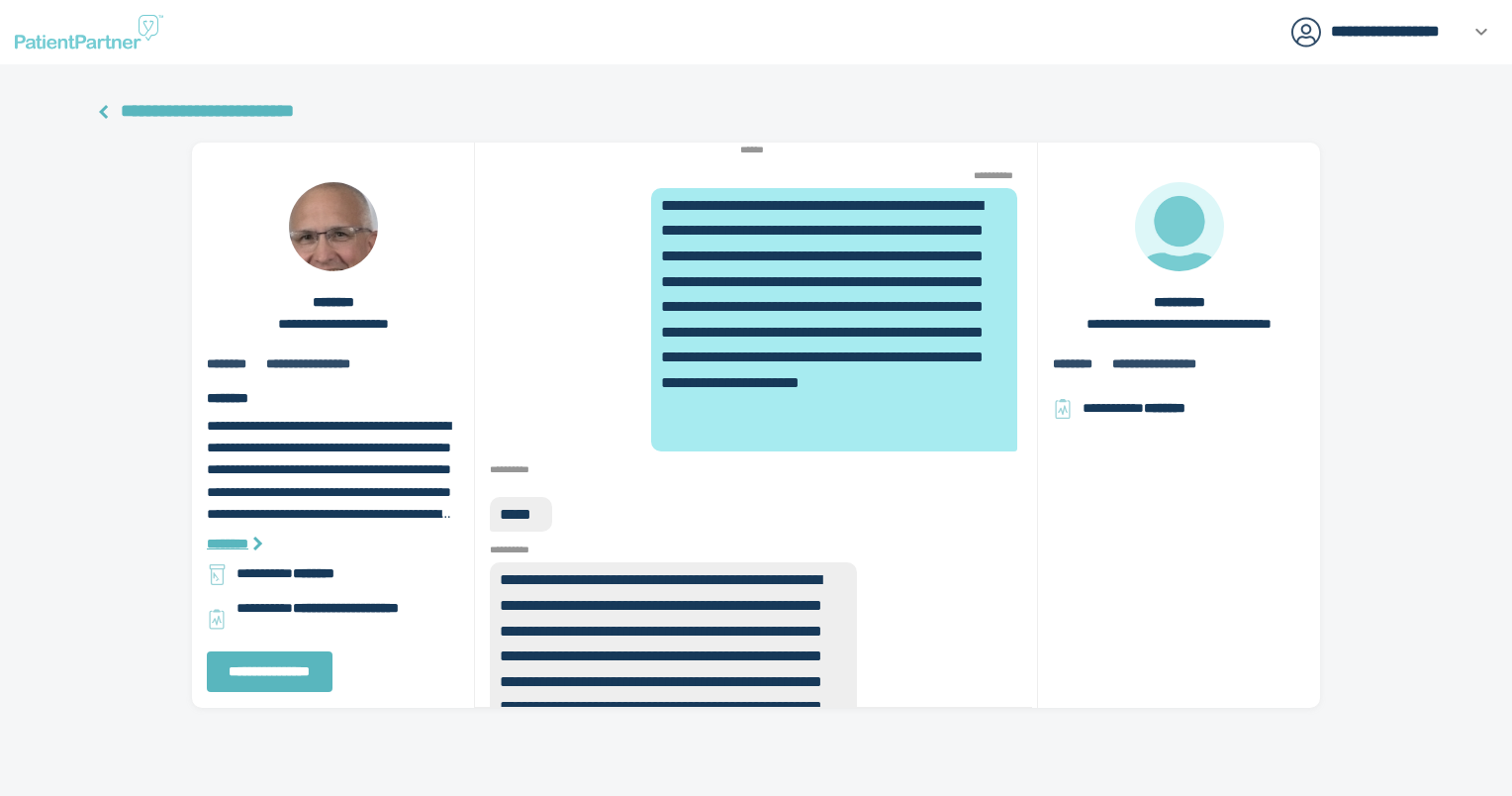 click on "**********" at bounding box center [207, 111] 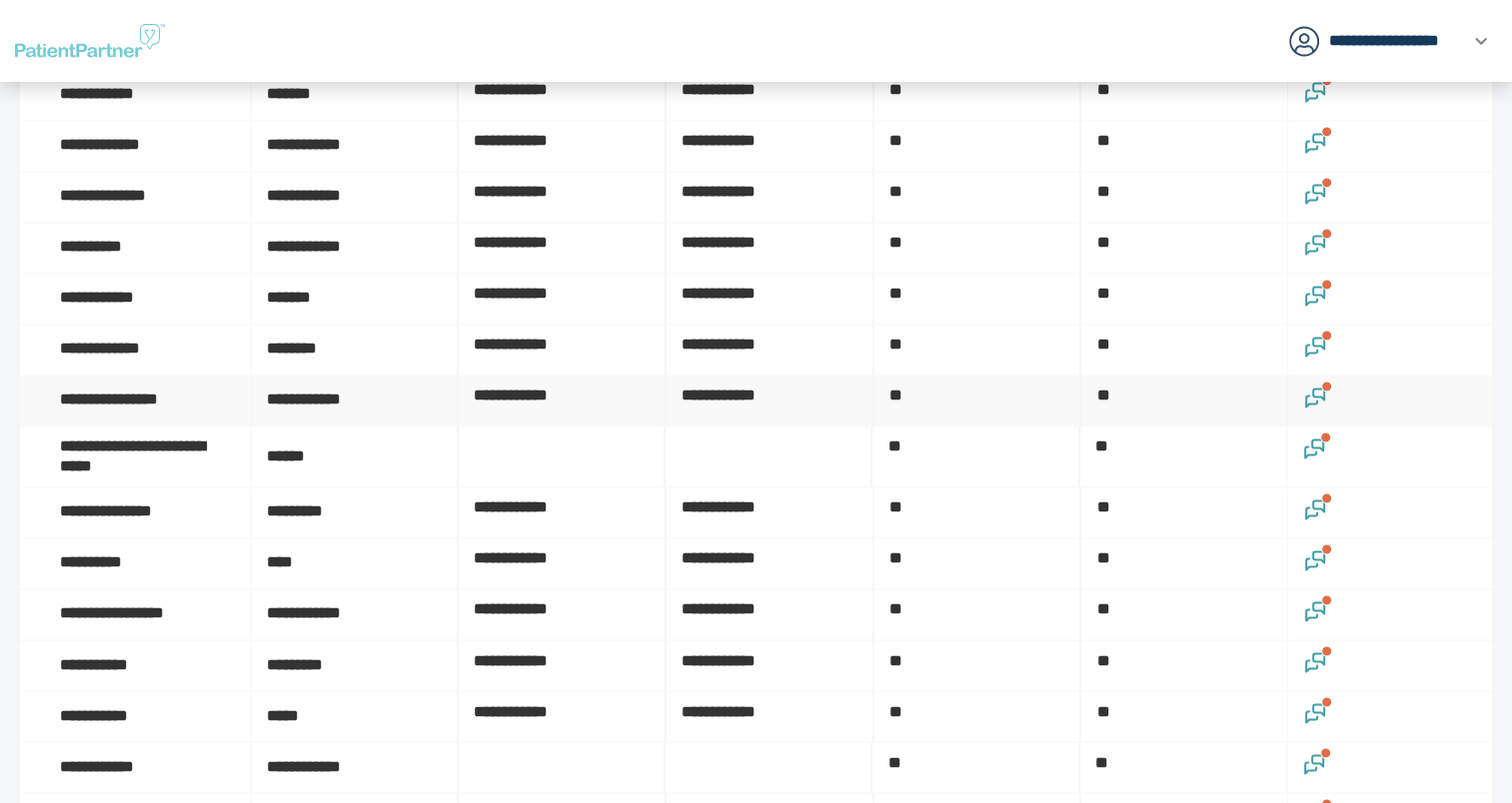 scroll, scrollTop: 3196, scrollLeft: 0, axis: vertical 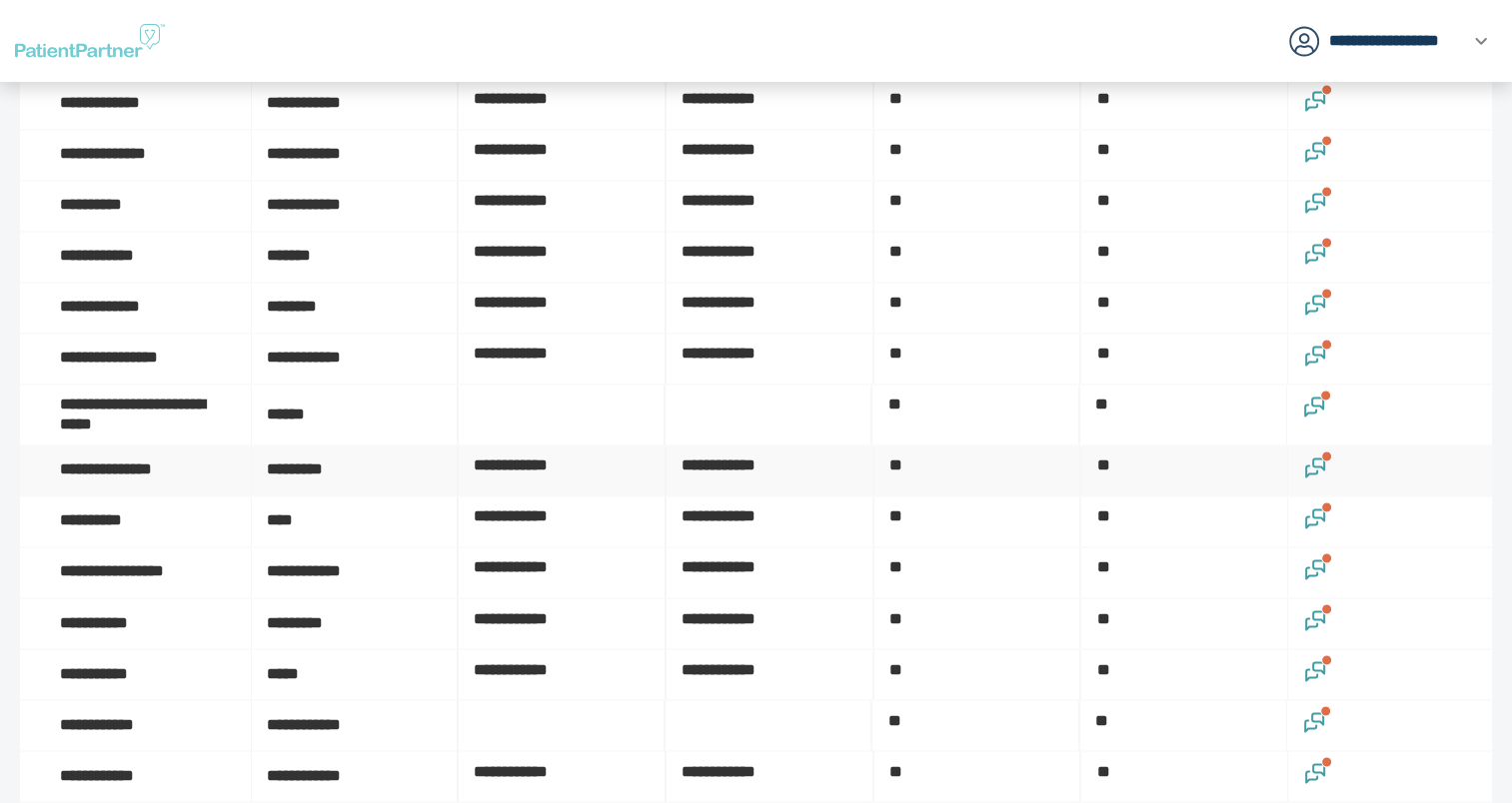 click 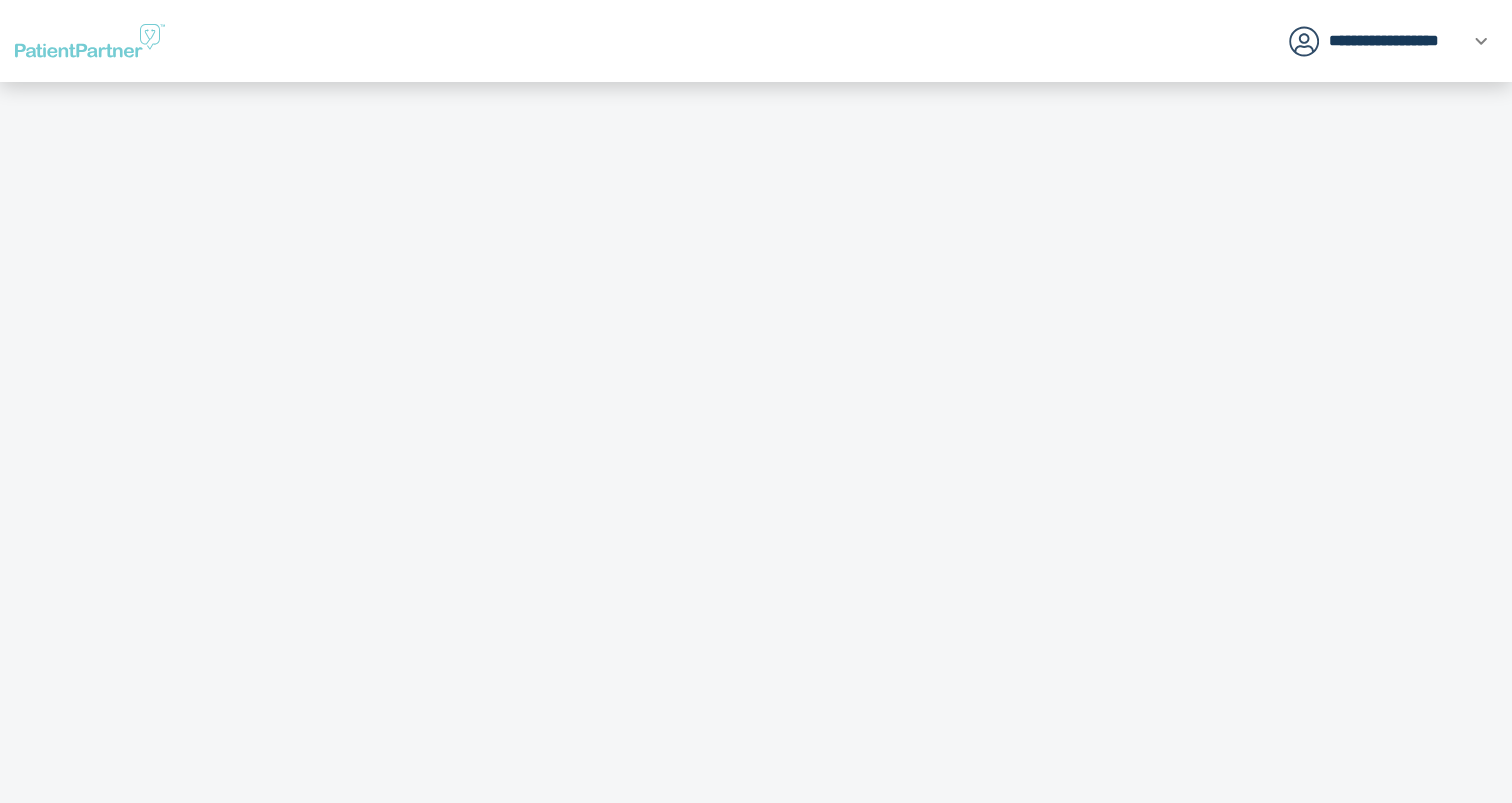 scroll, scrollTop: 0, scrollLeft: 0, axis: both 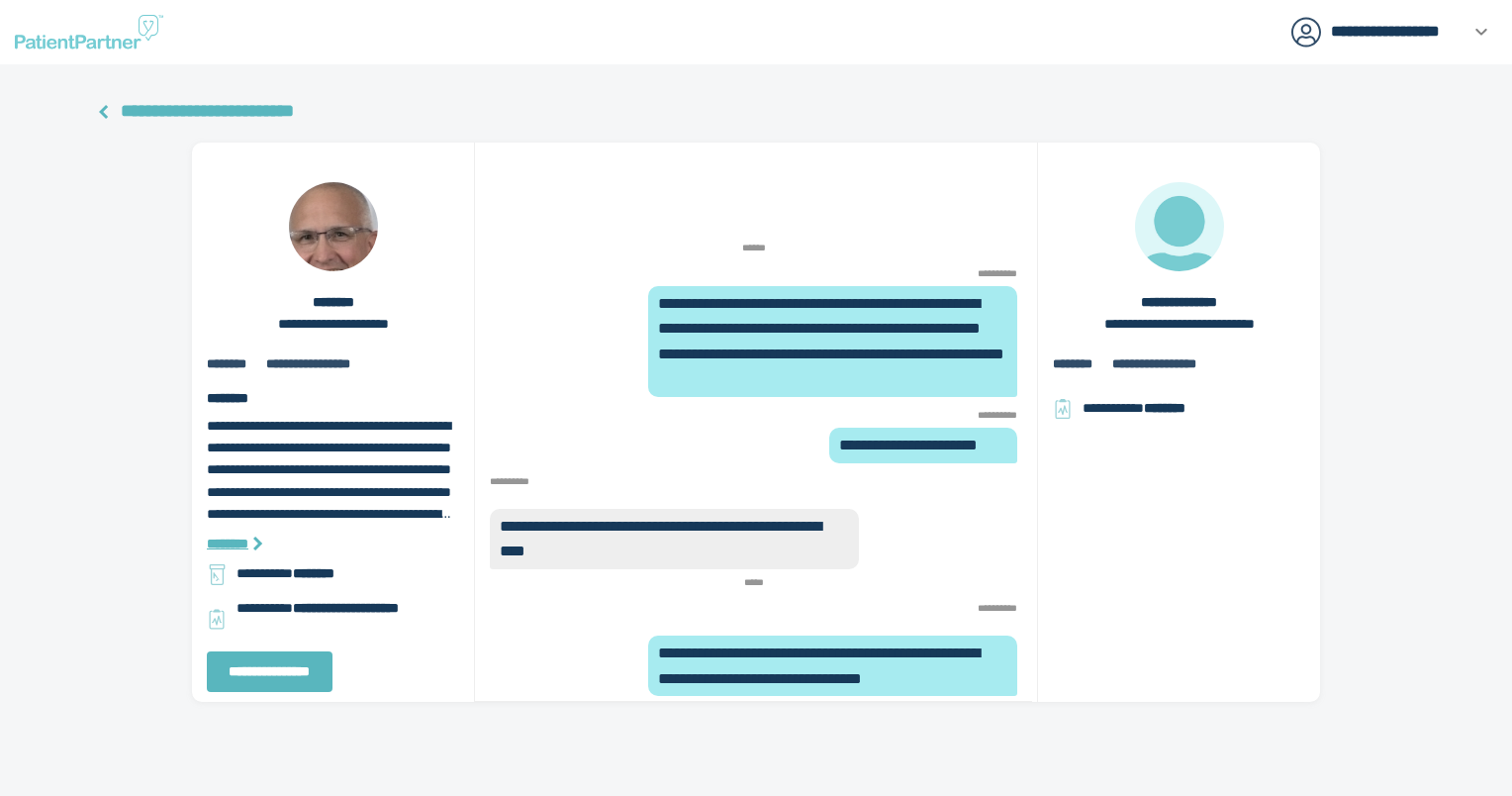 click on "**********" at bounding box center [207, 111] 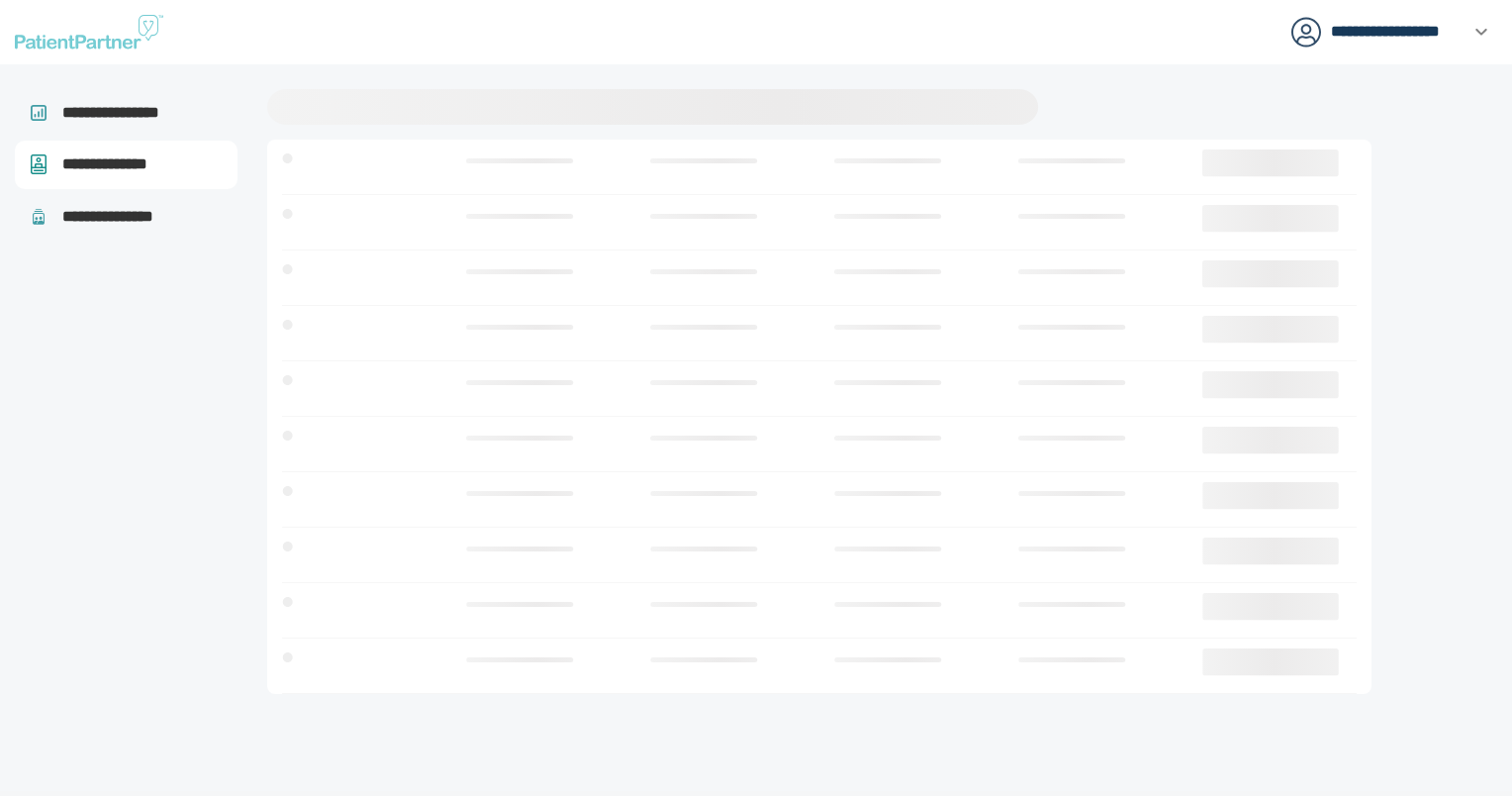 scroll, scrollTop: 0, scrollLeft: 0, axis: both 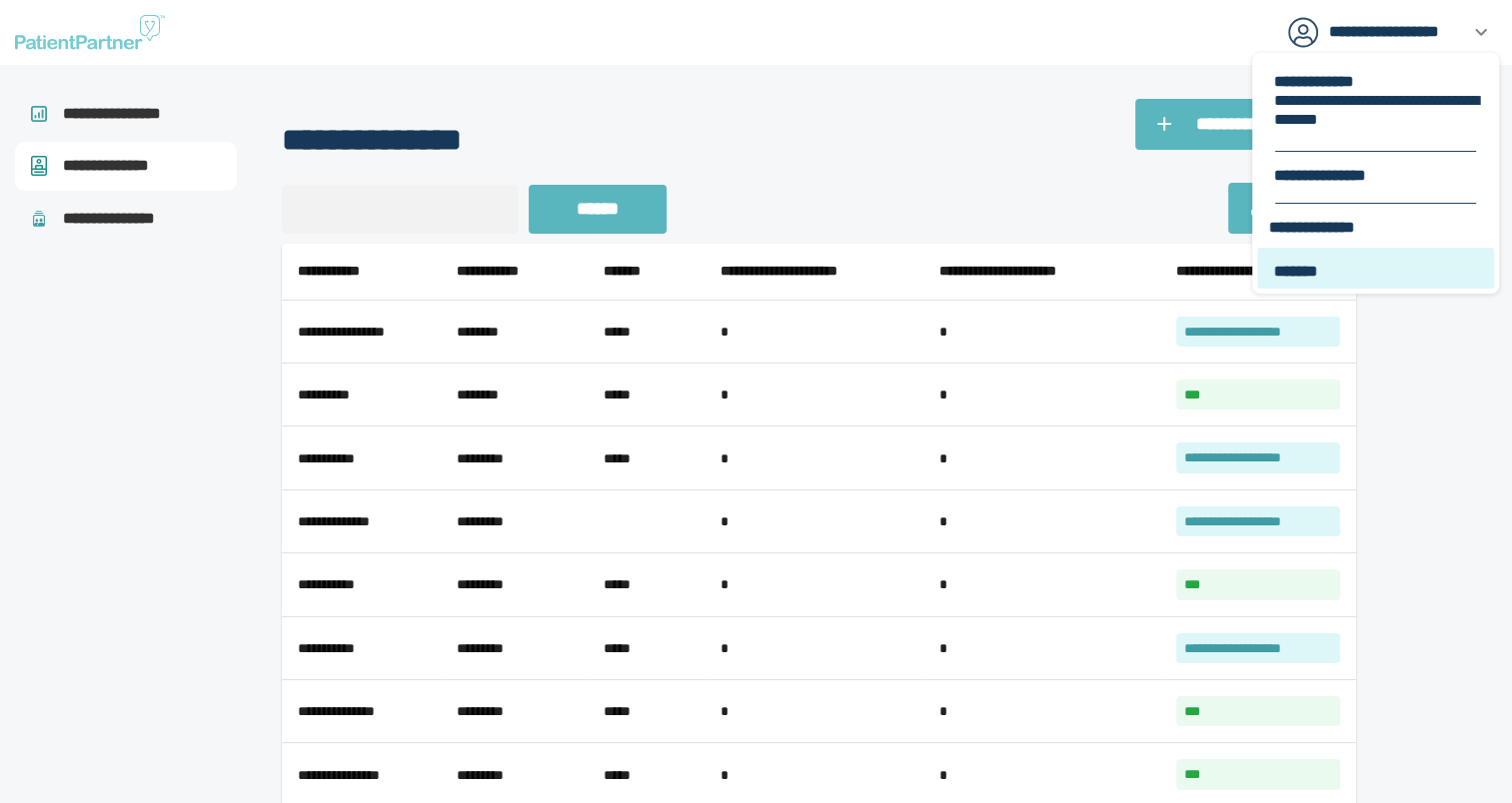 click on "*******" at bounding box center [1377, 271] 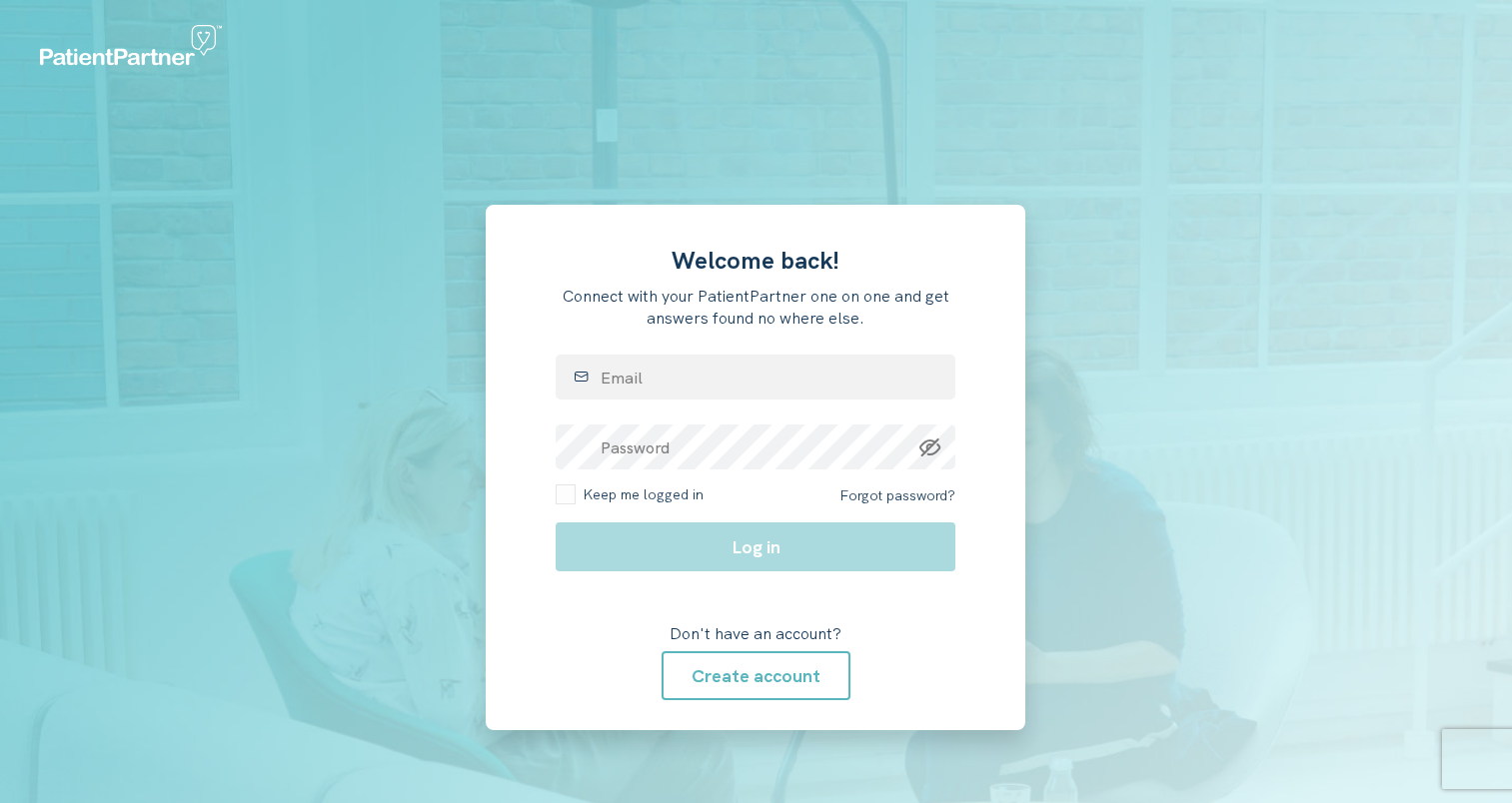 scroll, scrollTop: 0, scrollLeft: 0, axis: both 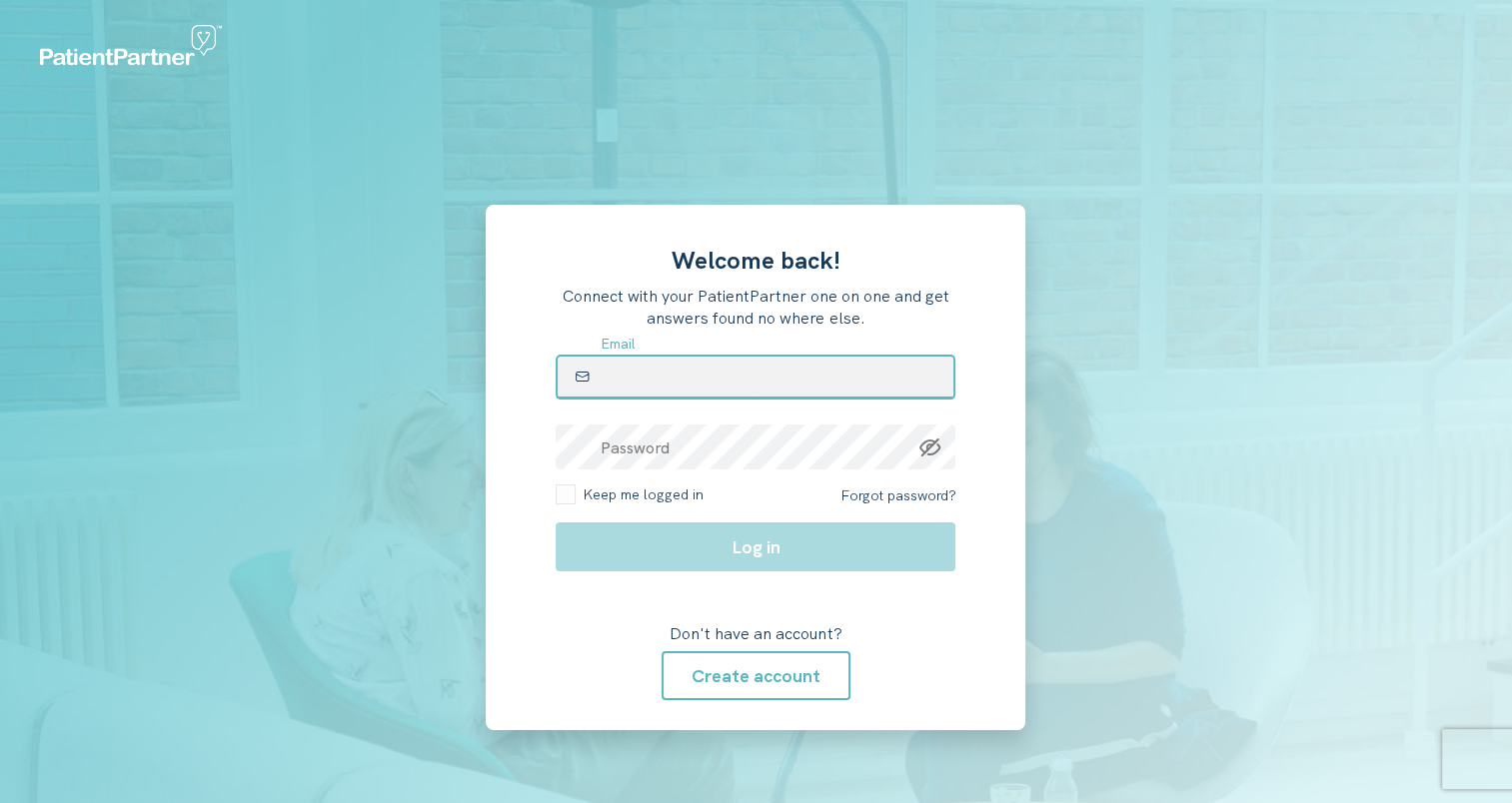 drag, startPoint x: 0, startPoint y: 0, endPoint x: 762, endPoint y: 389, distance: 855.5495 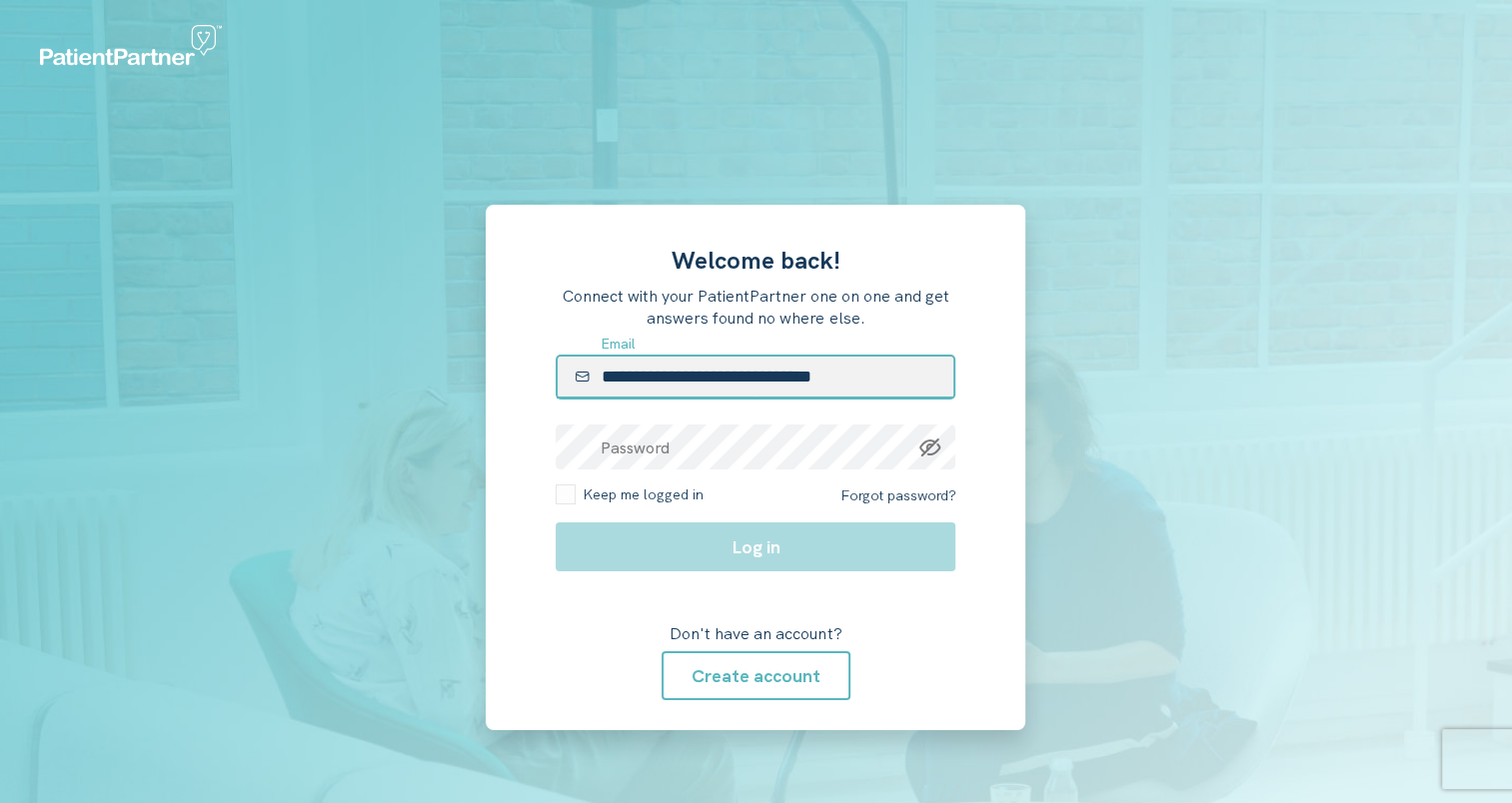 type on "**********" 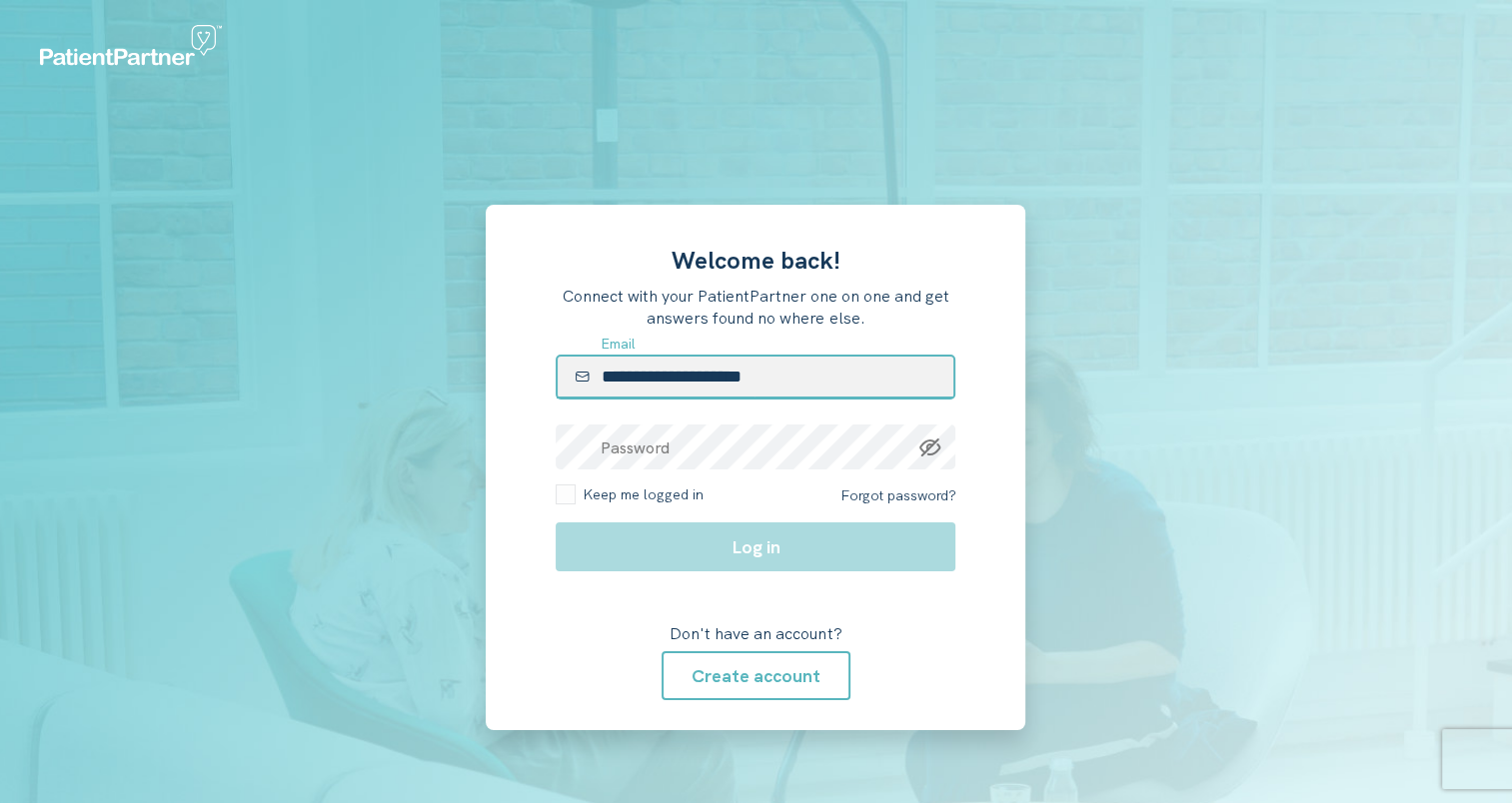 click on "**********" at bounding box center [756, 377] 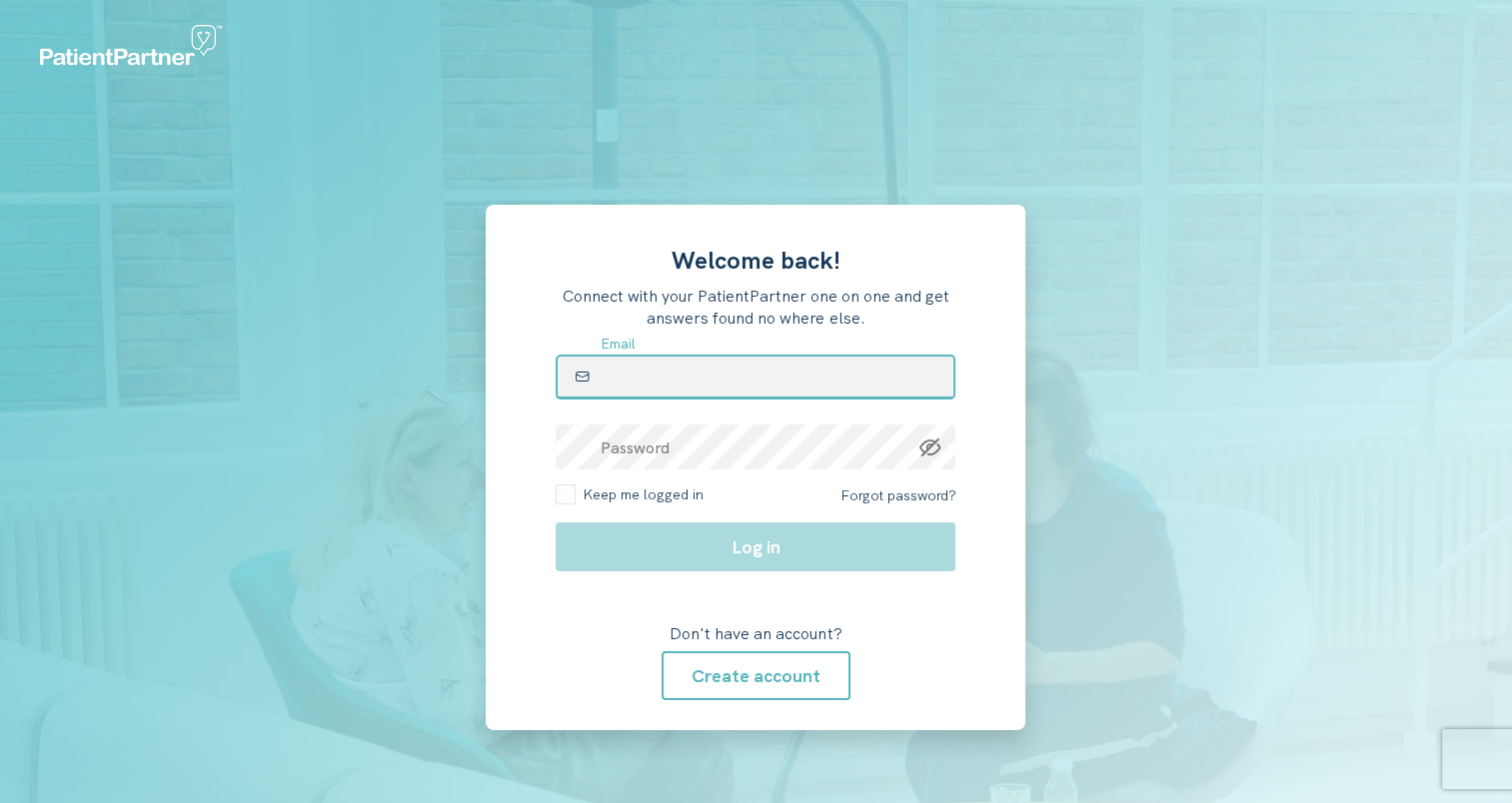 click at bounding box center (756, 377) 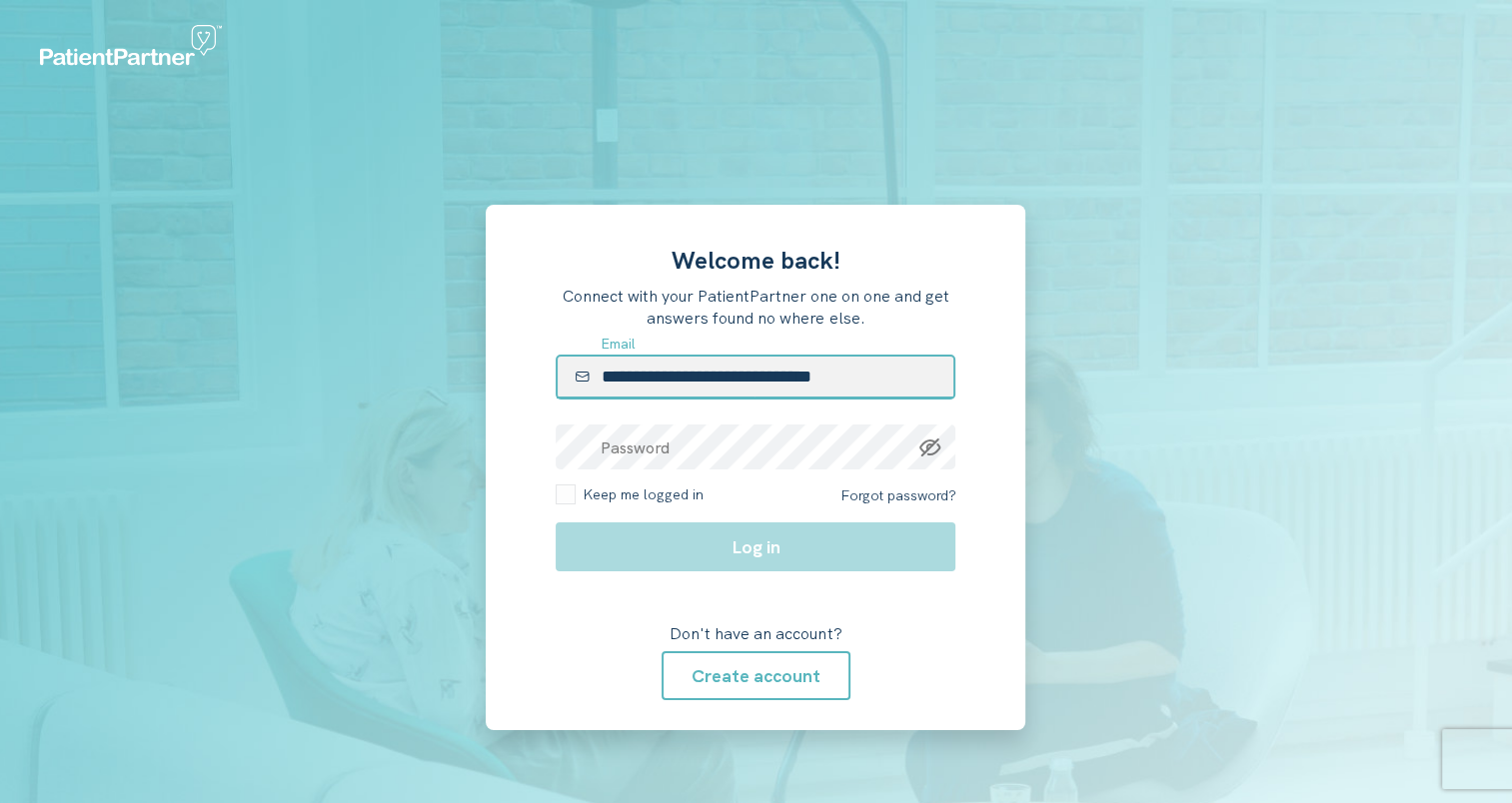 type on "**********" 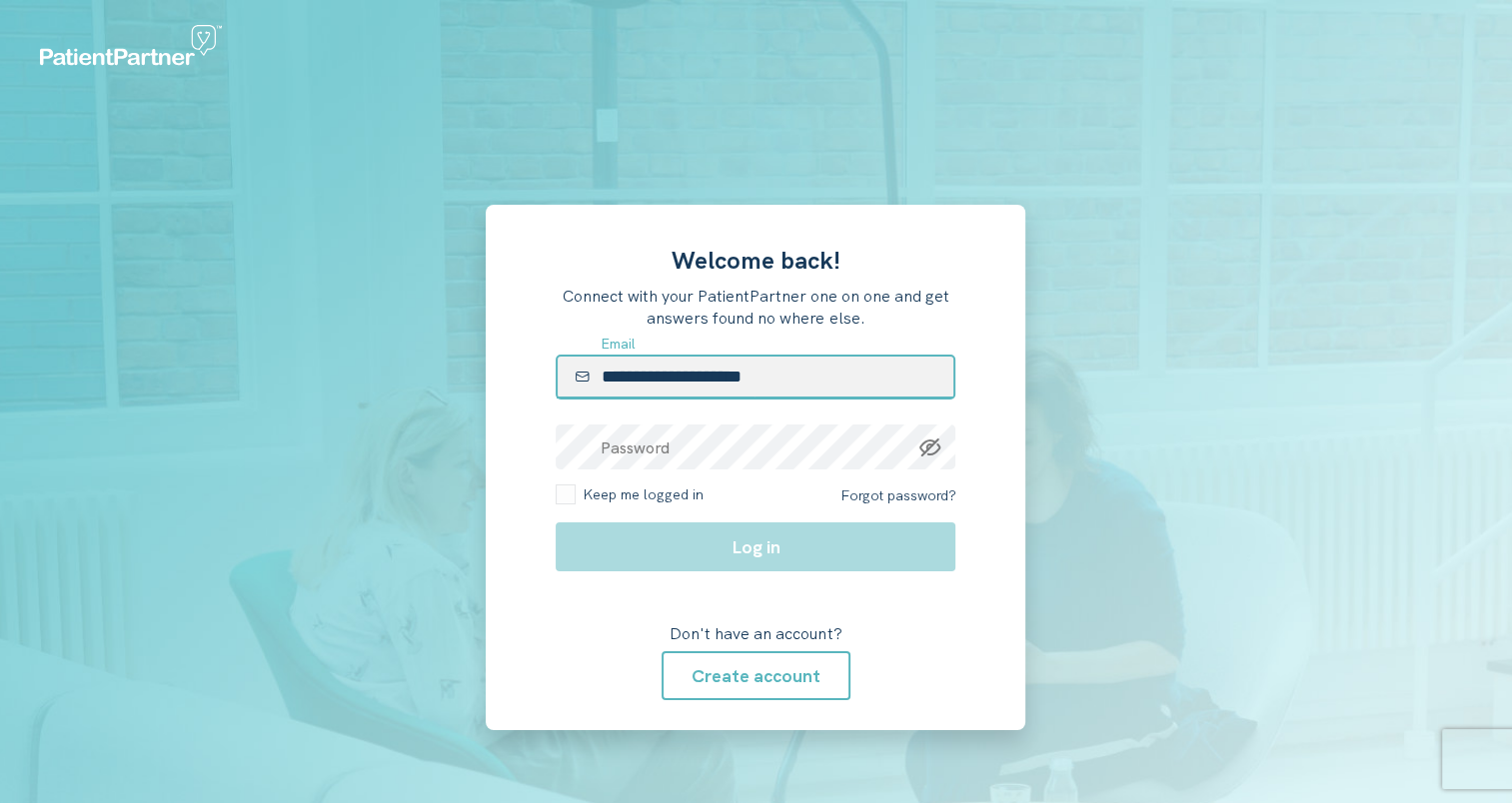 click on "**********" at bounding box center (756, 377) 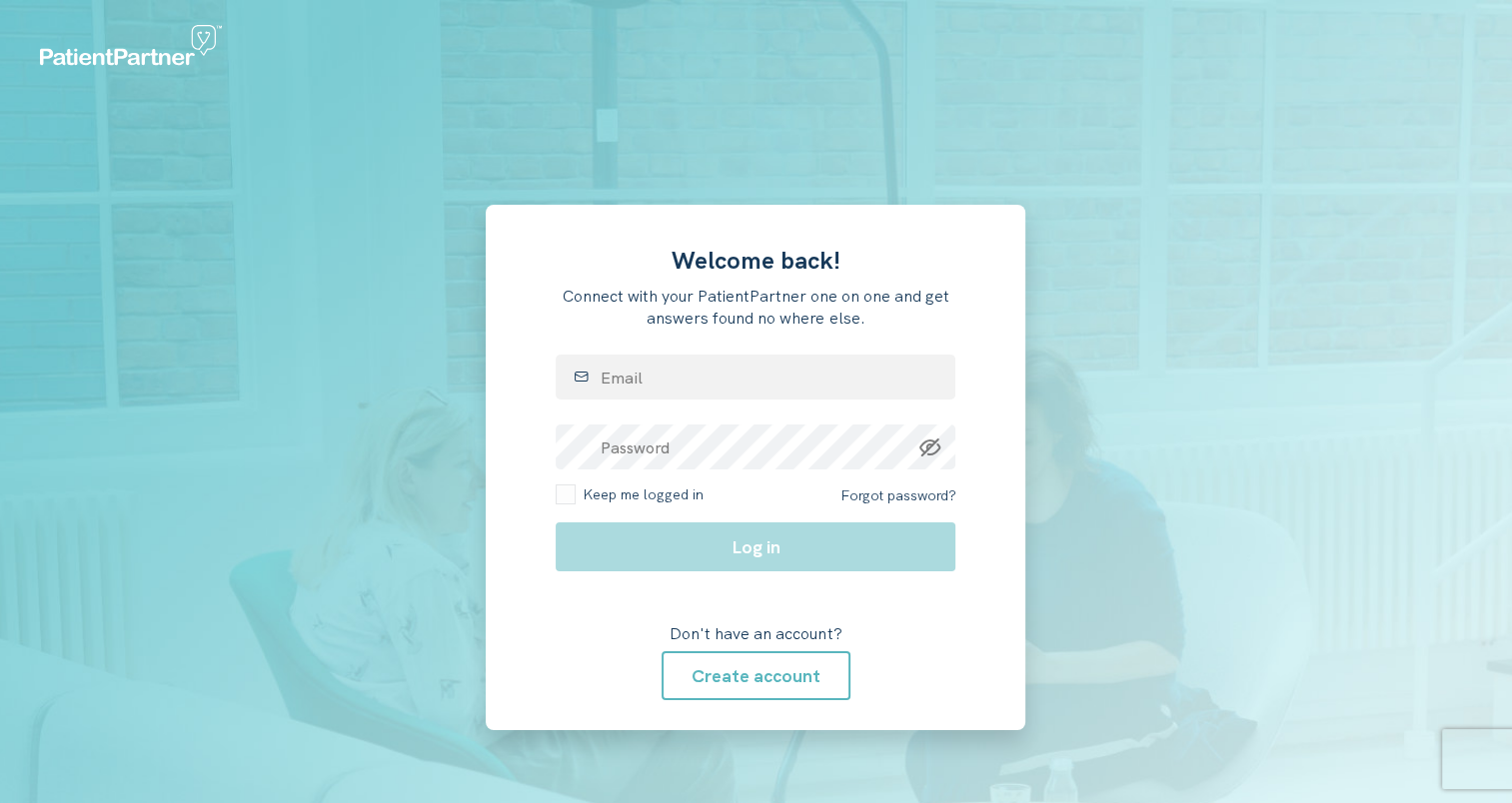 click at bounding box center [755, 400] 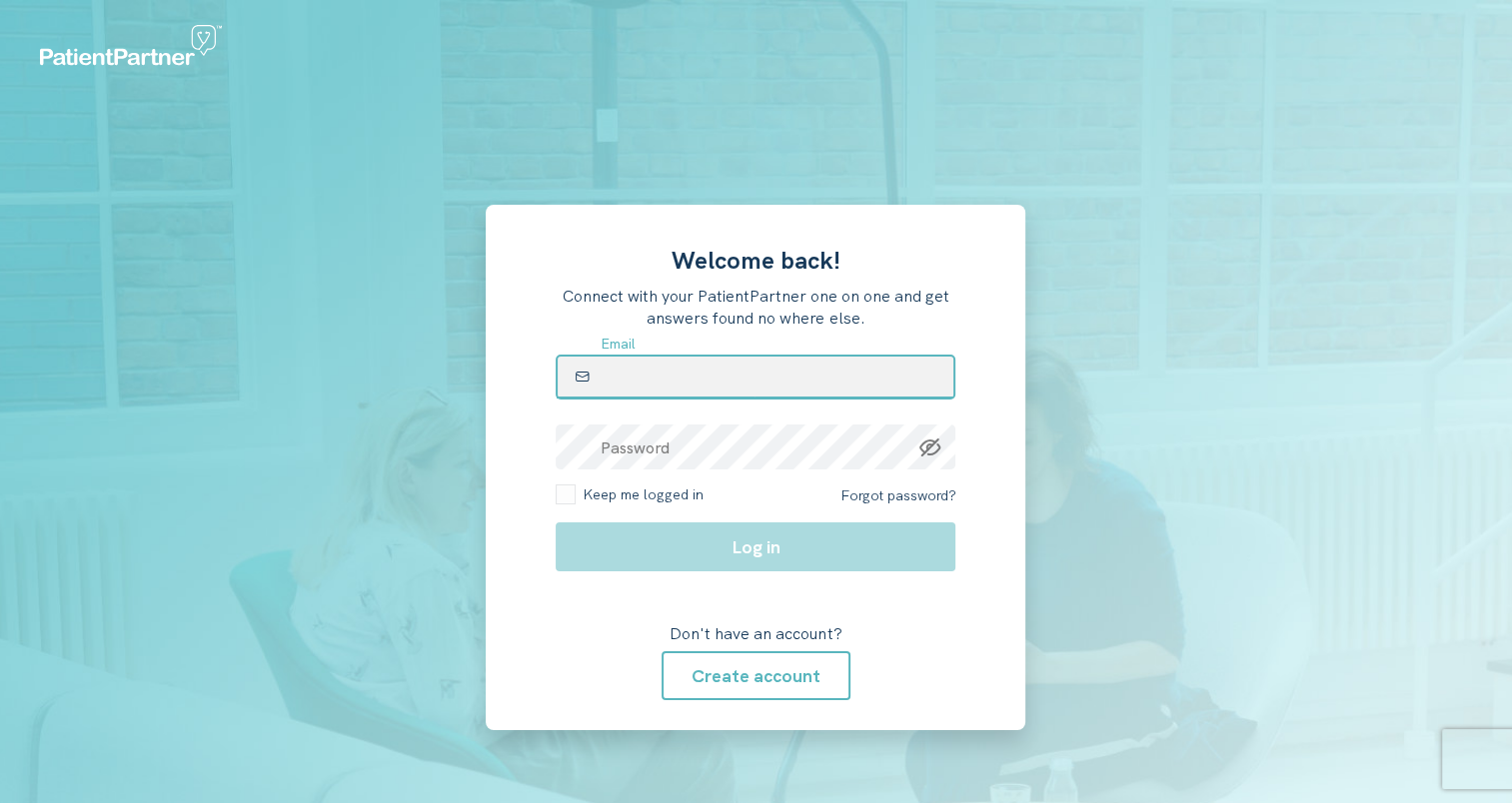 click at bounding box center (756, 377) 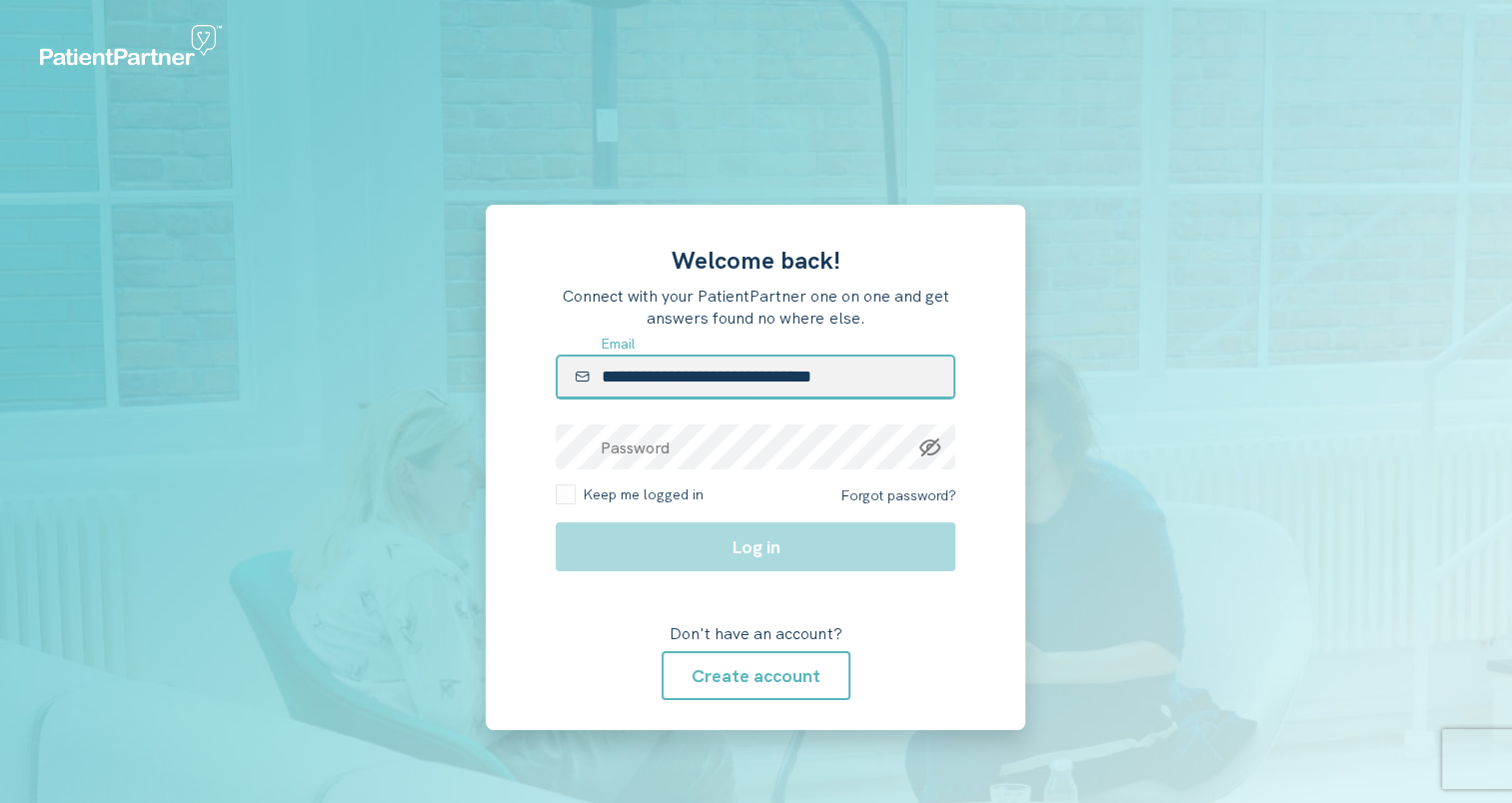 type on "**********" 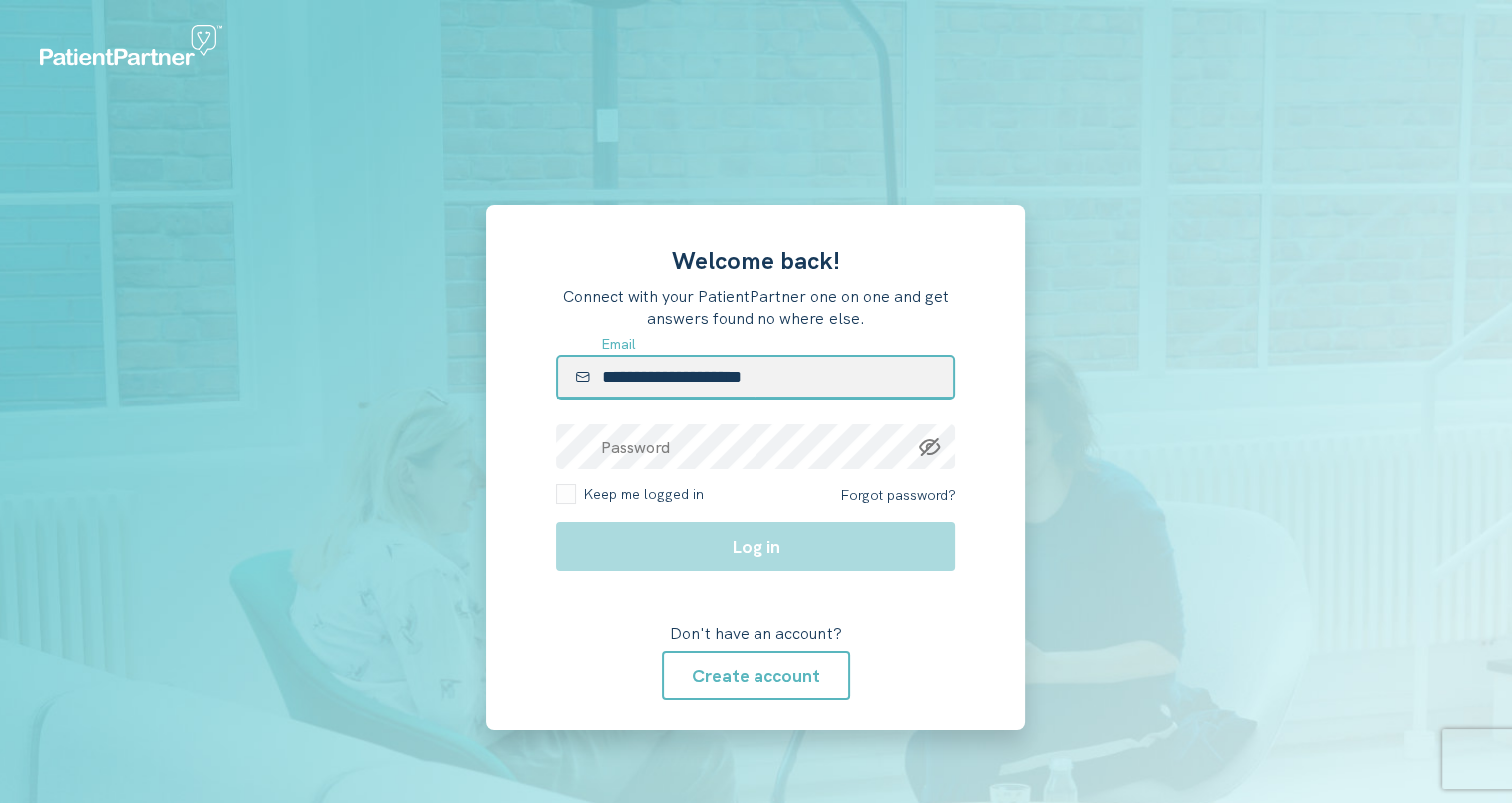 drag, startPoint x: 846, startPoint y: 381, endPoint x: 351, endPoint y: 388, distance: 495.0495 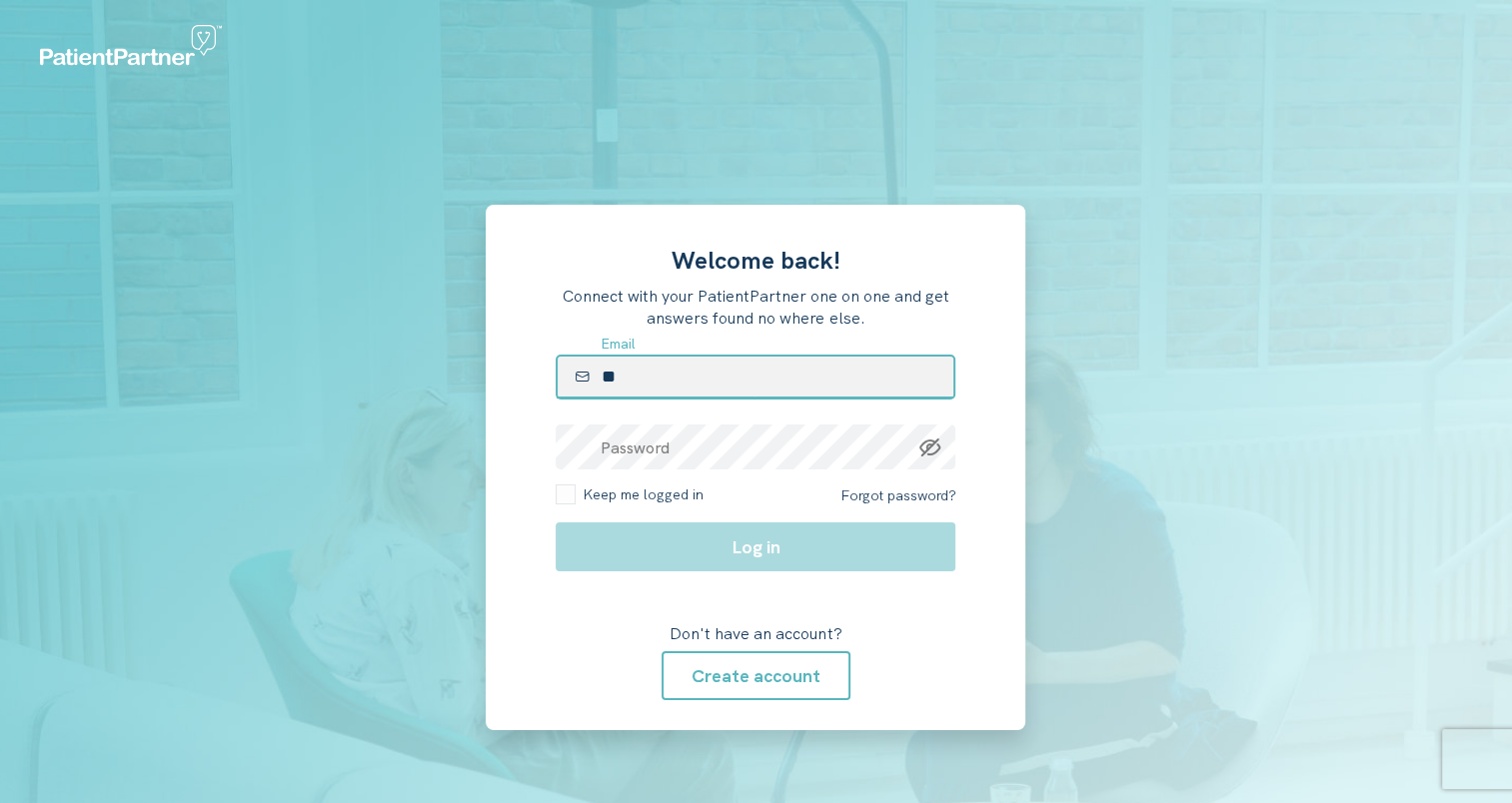 type on "**********" 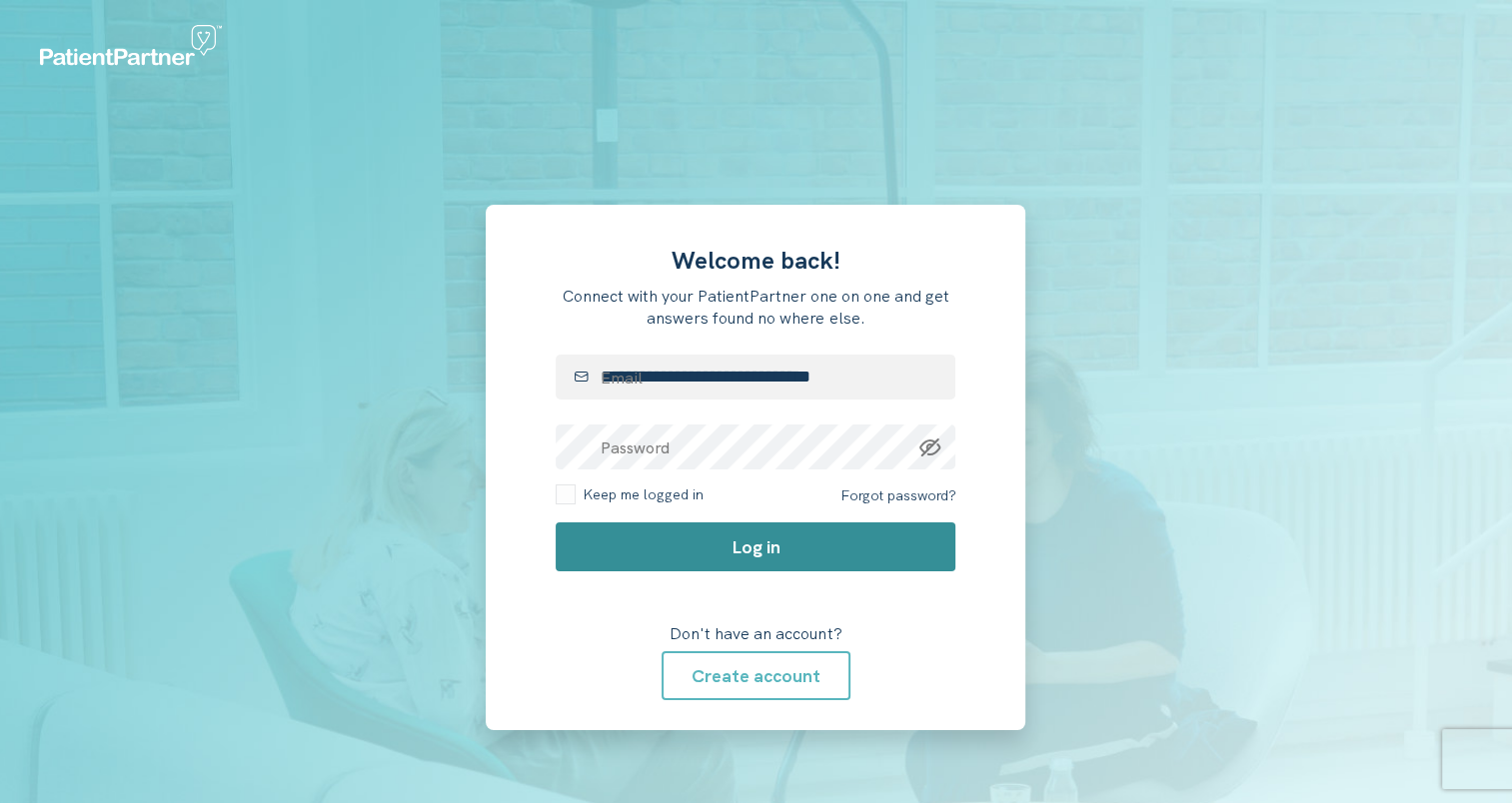 click on "Log in" 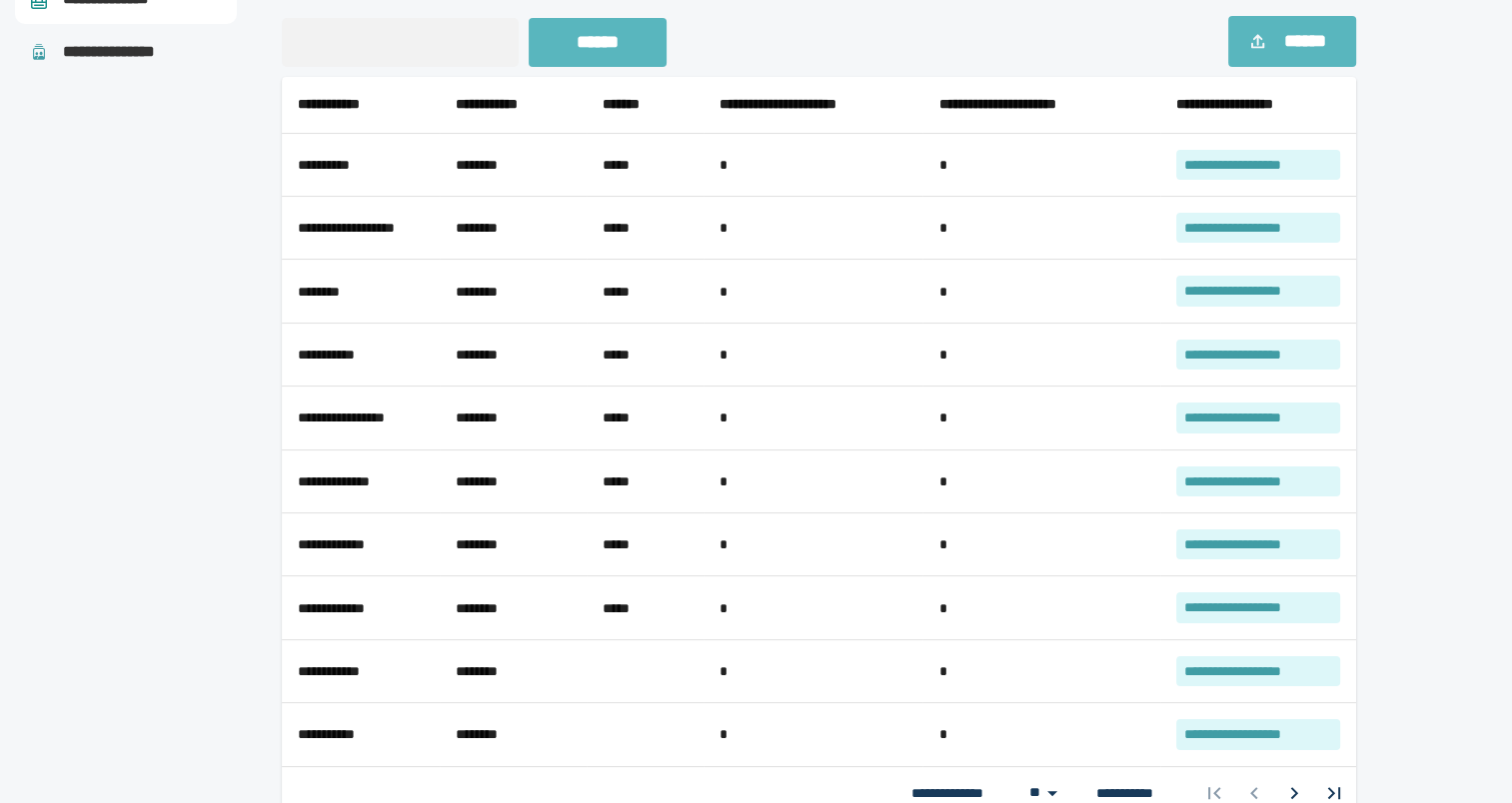 scroll, scrollTop: 200, scrollLeft: 0, axis: vertical 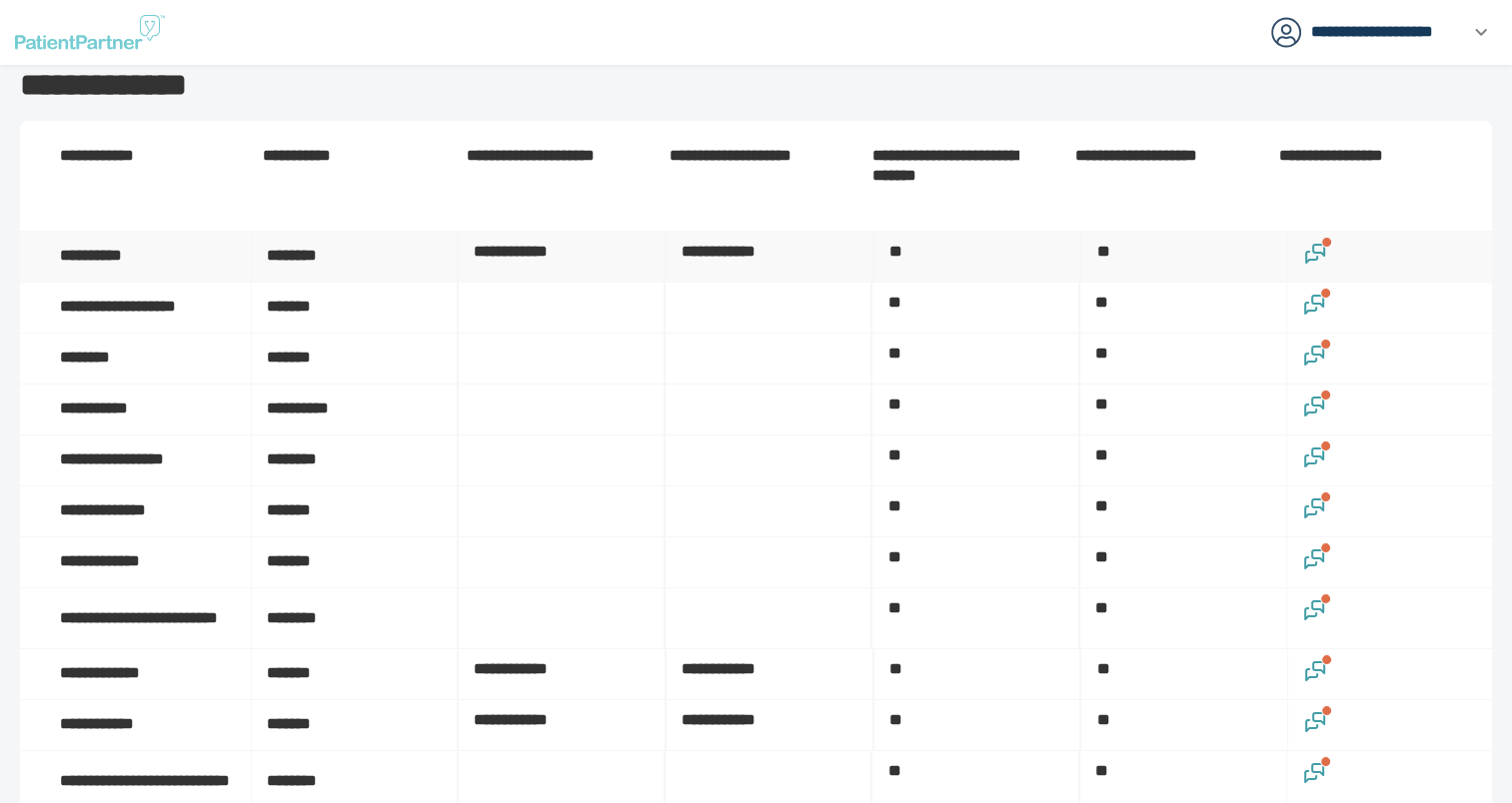 click 